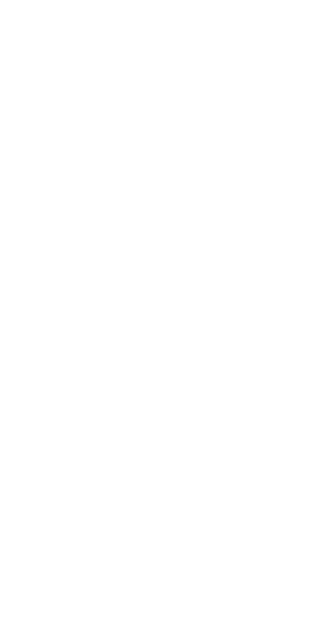 scroll, scrollTop: 0, scrollLeft: 0, axis: both 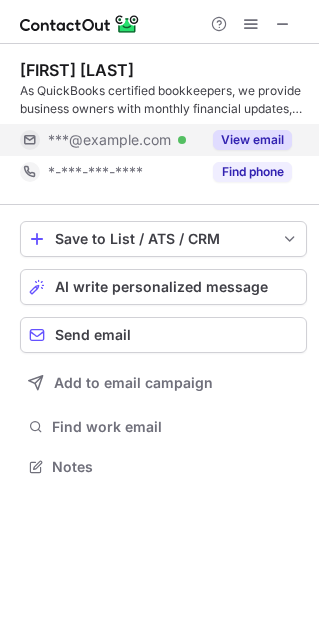click on "View email" at bounding box center [252, 140] 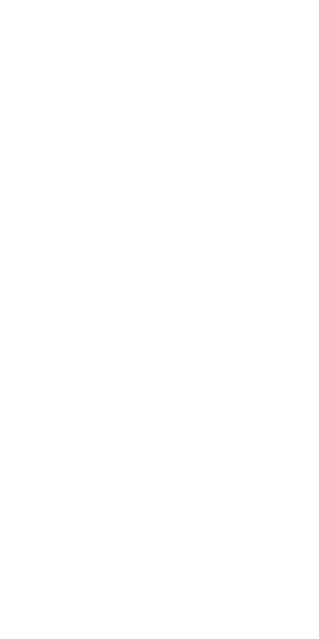 scroll, scrollTop: 0, scrollLeft: 0, axis: both 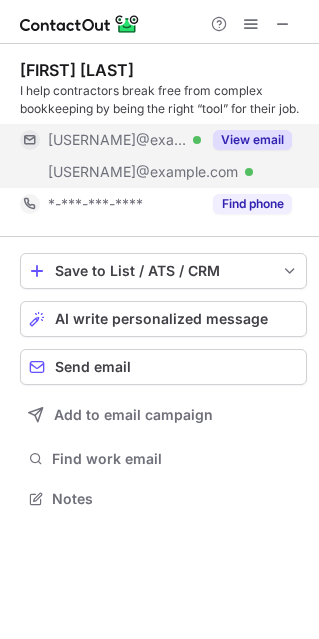 click on "View email" at bounding box center [252, 140] 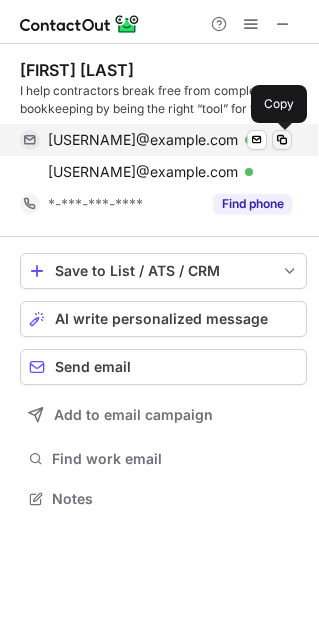 click at bounding box center [282, 140] 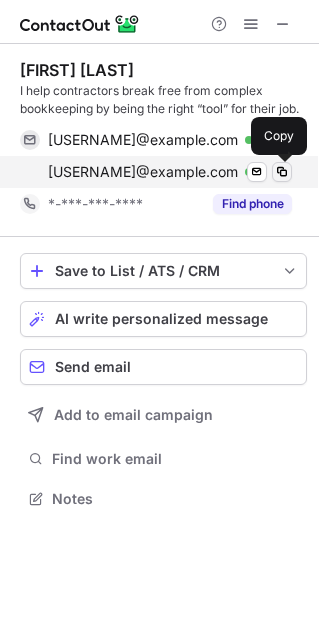 click at bounding box center [282, 172] 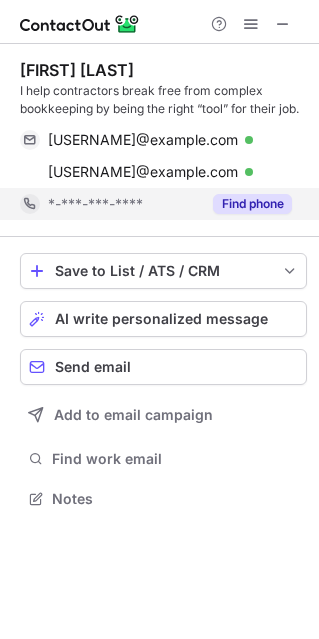 click on "Find phone" at bounding box center (252, 204) 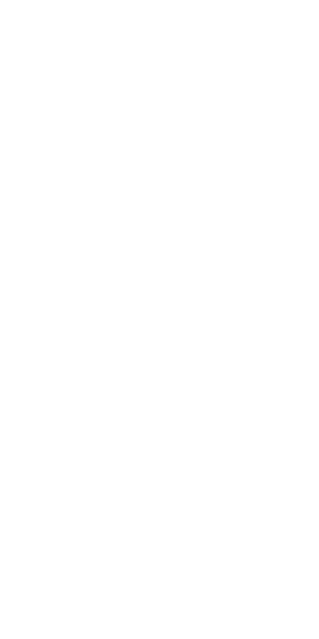 scroll, scrollTop: 0, scrollLeft: 0, axis: both 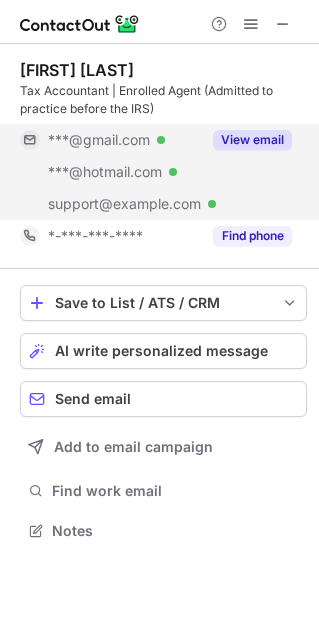 click on "View email" at bounding box center [252, 140] 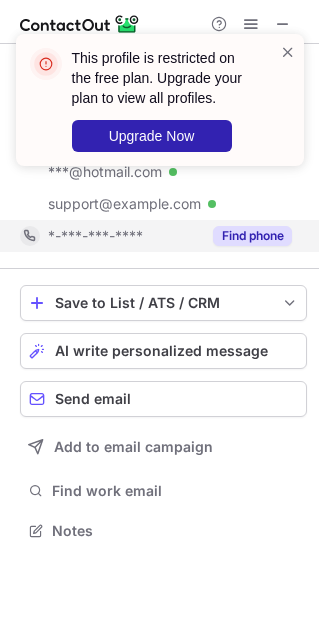 click on "Find phone" at bounding box center (252, 236) 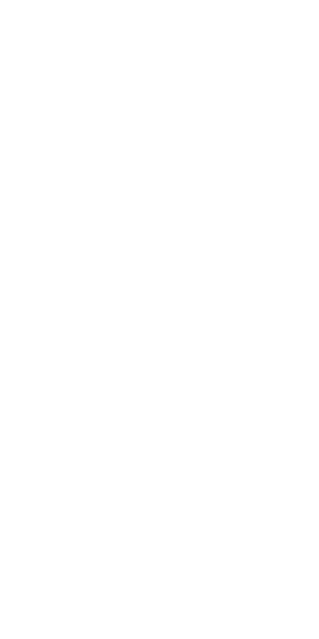 scroll, scrollTop: 0, scrollLeft: 0, axis: both 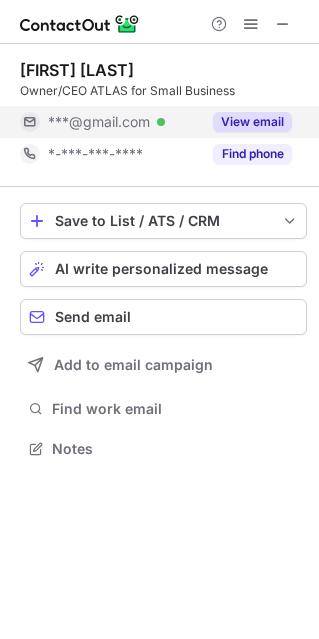 click on "View email" at bounding box center (252, 122) 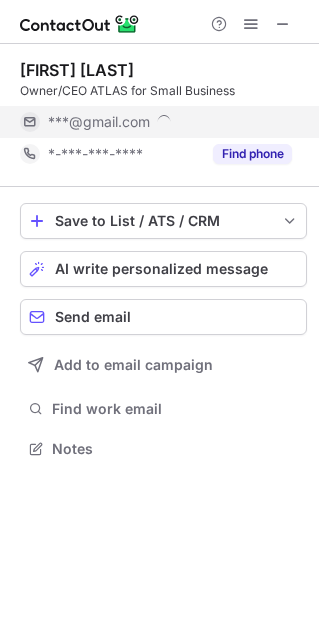scroll, scrollTop: 10, scrollLeft: 9, axis: both 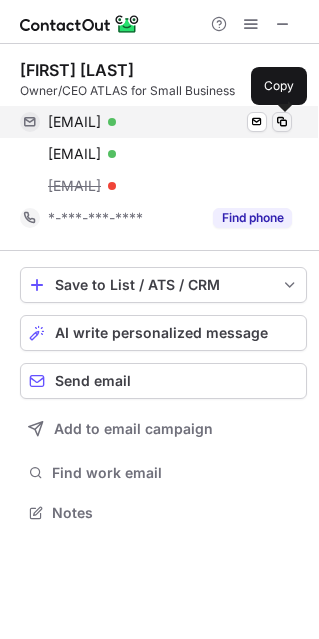 click at bounding box center (282, 122) 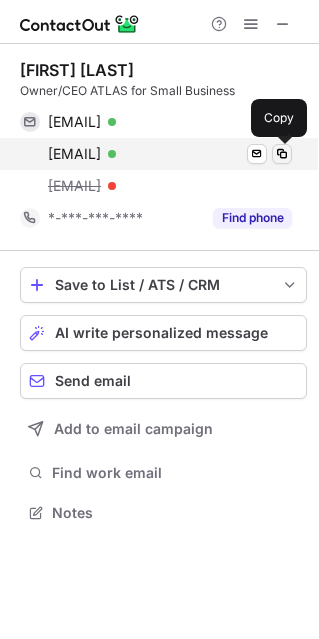 click at bounding box center (282, 154) 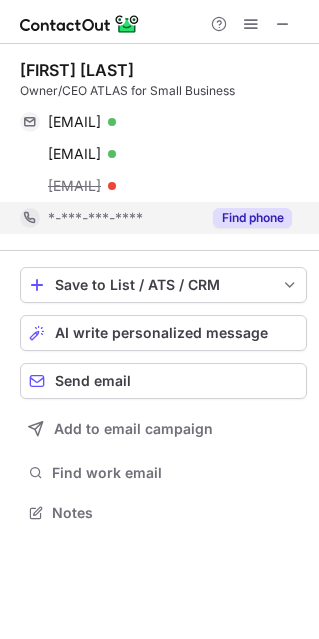 click on "Find phone" at bounding box center [252, 218] 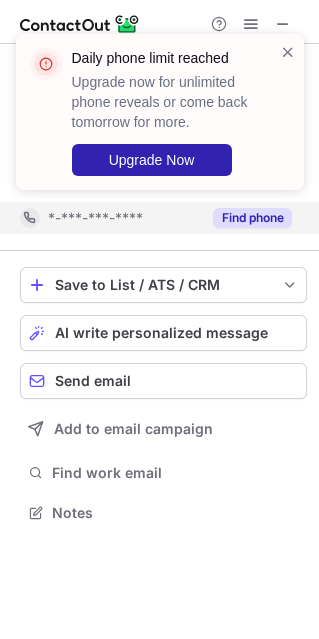 scroll, scrollTop: 466, scrollLeft: 319, axis: both 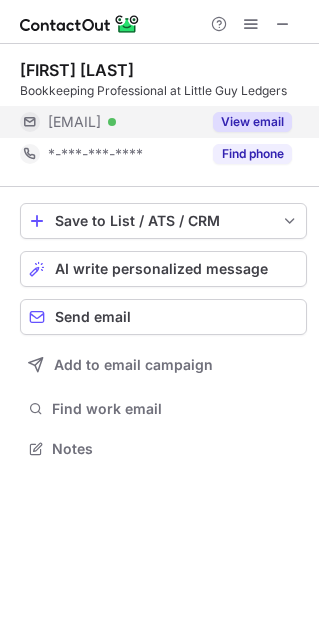 click on "View email" at bounding box center (252, 122) 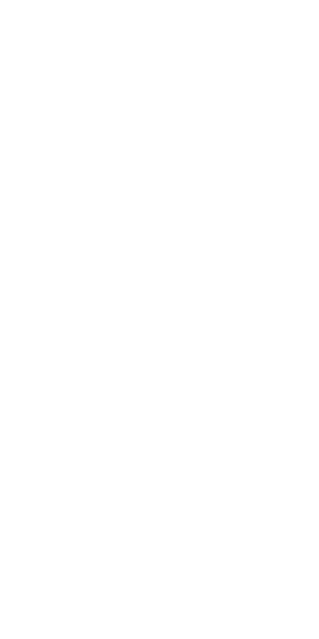 scroll, scrollTop: 0, scrollLeft: 0, axis: both 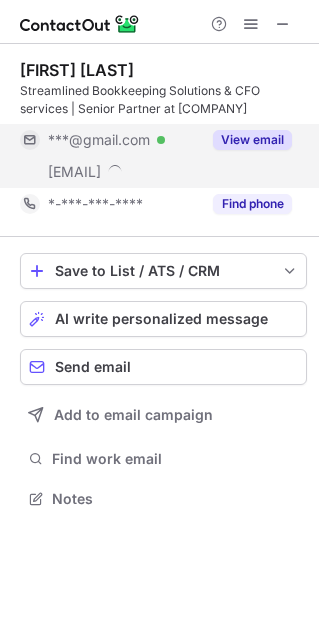 click on "View email" at bounding box center [252, 140] 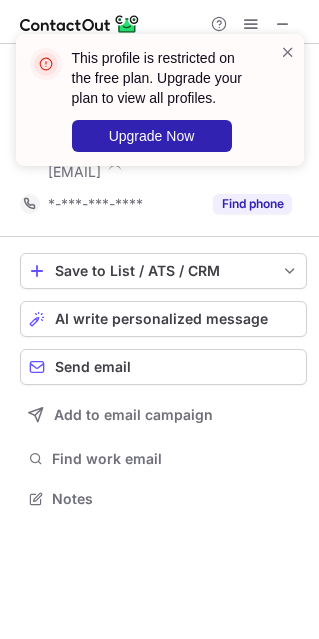 click on "This profile is restricted on the free plan. Upgrade your plan to view all profiles. Upgrade Now" at bounding box center (160, 108) 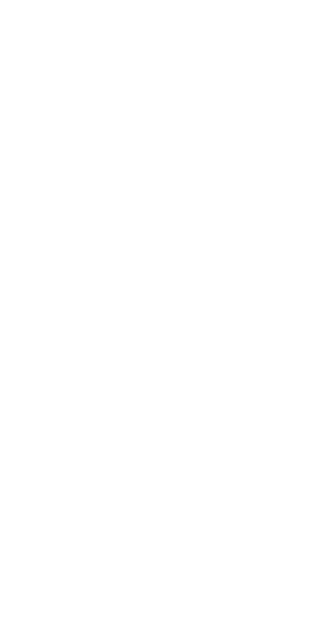 scroll, scrollTop: 0, scrollLeft: 0, axis: both 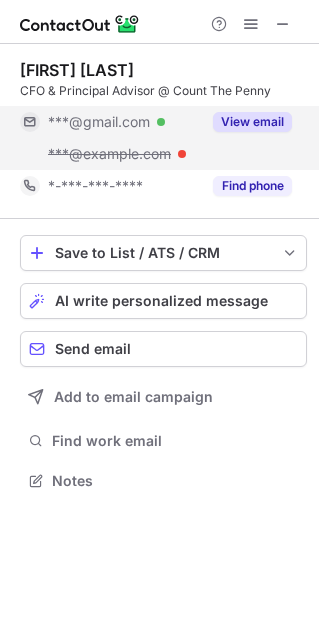 click on "View email" at bounding box center [252, 122] 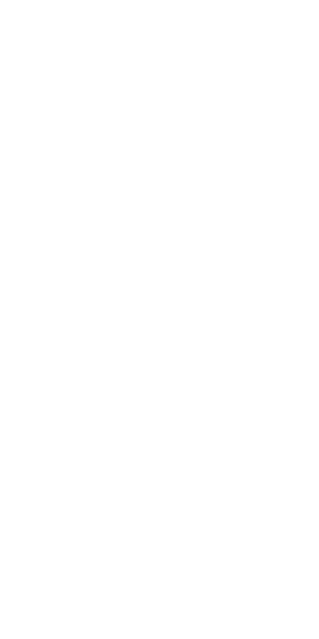 scroll, scrollTop: 0, scrollLeft: 0, axis: both 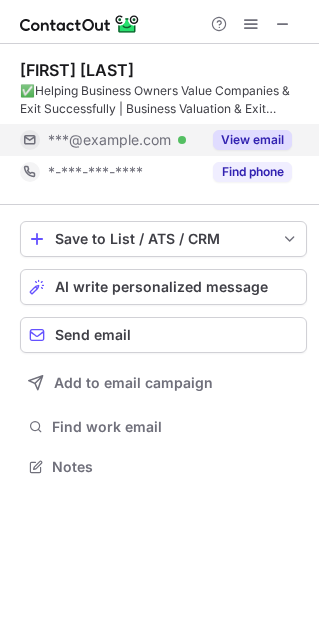 click on "View email" at bounding box center (252, 140) 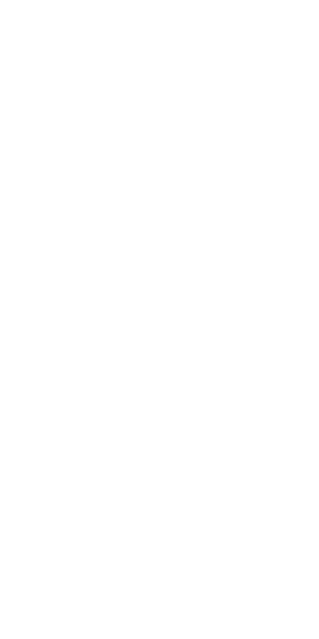 scroll, scrollTop: 0, scrollLeft: 0, axis: both 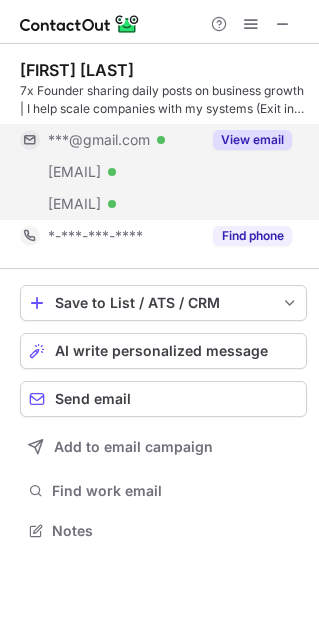 click on "View email" at bounding box center [252, 140] 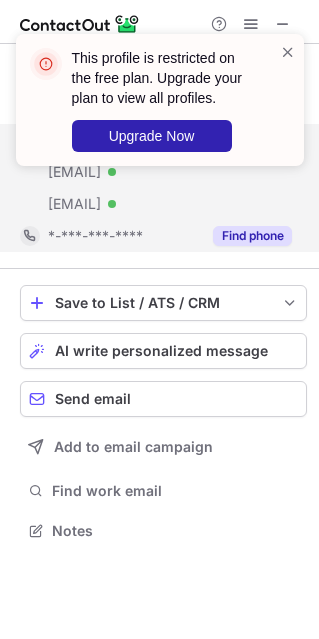 click on "Find phone" at bounding box center (252, 236) 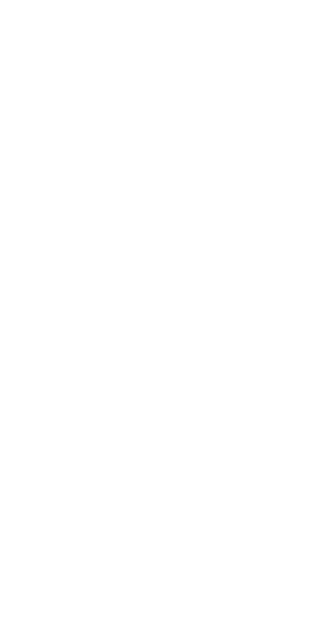 scroll, scrollTop: 0, scrollLeft: 0, axis: both 